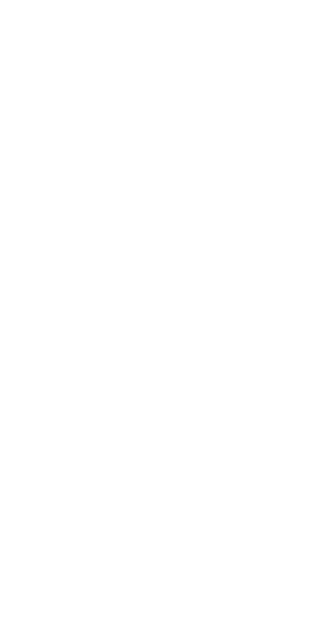 scroll, scrollTop: 0, scrollLeft: 0, axis: both 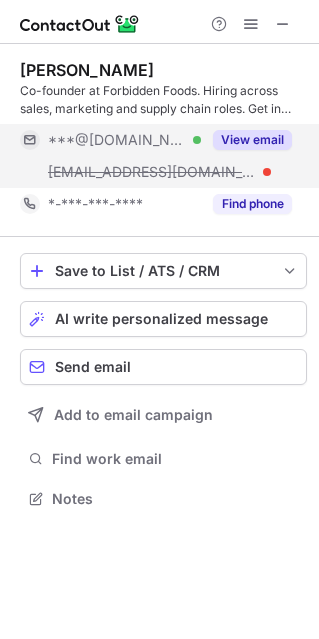 click on "View email" at bounding box center (252, 140) 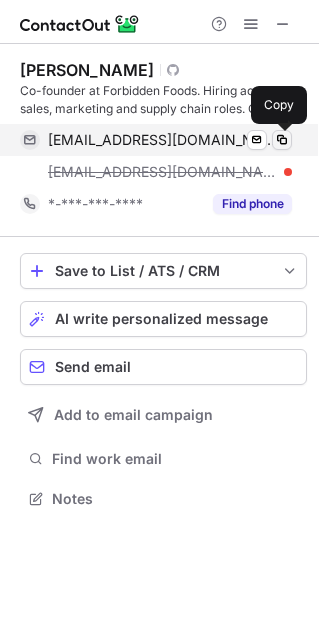click at bounding box center (282, 140) 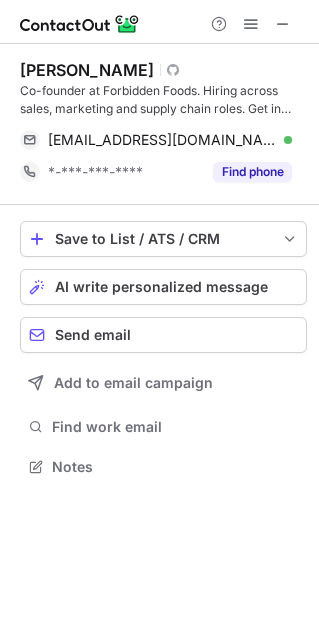 scroll, scrollTop: 452, scrollLeft: 319, axis: both 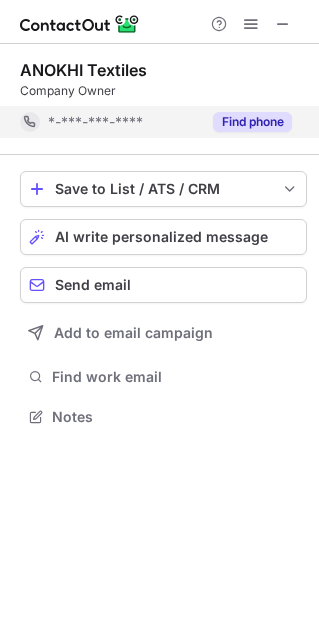 click on "Find phone" at bounding box center (252, 122) 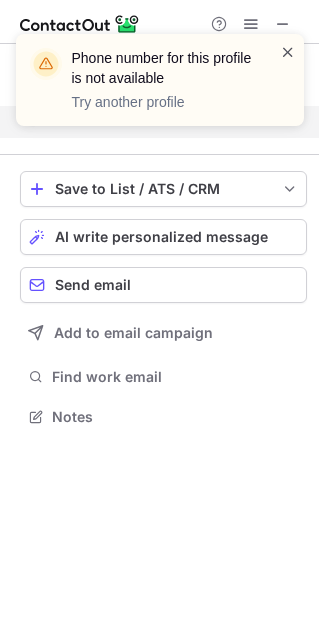 click at bounding box center [288, 52] 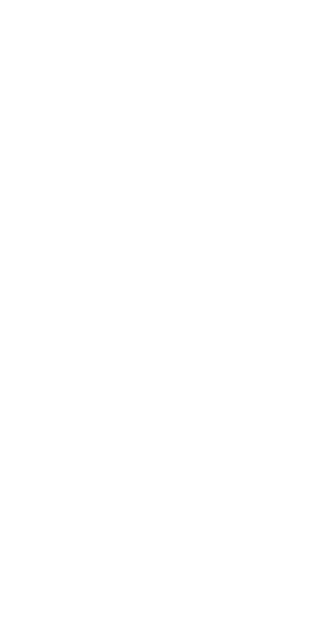 scroll, scrollTop: 0, scrollLeft: 0, axis: both 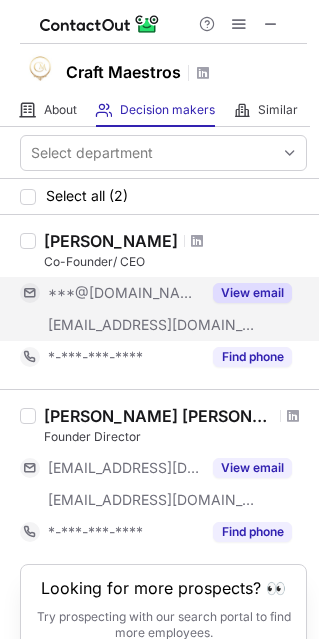click on "View email" at bounding box center (252, 293) 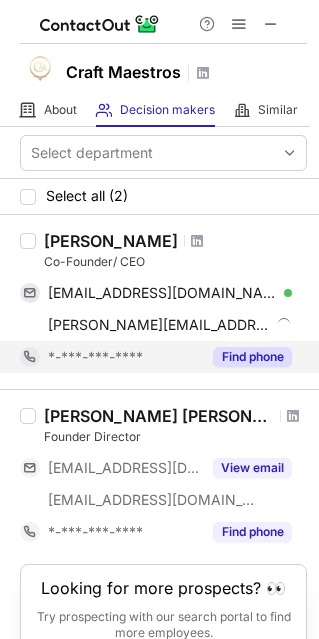 scroll, scrollTop: 76, scrollLeft: 0, axis: vertical 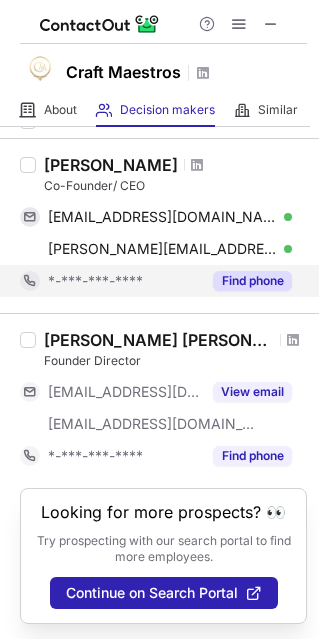 click on "Find phone" at bounding box center (252, 281) 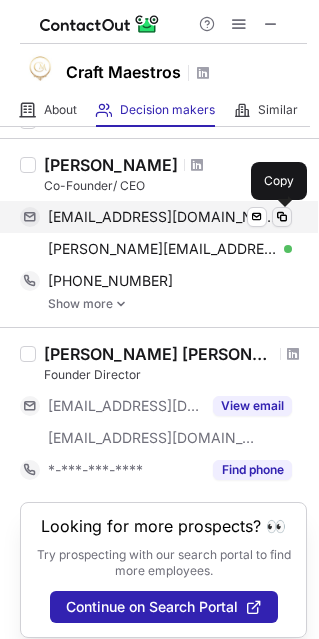 click at bounding box center [282, 217] 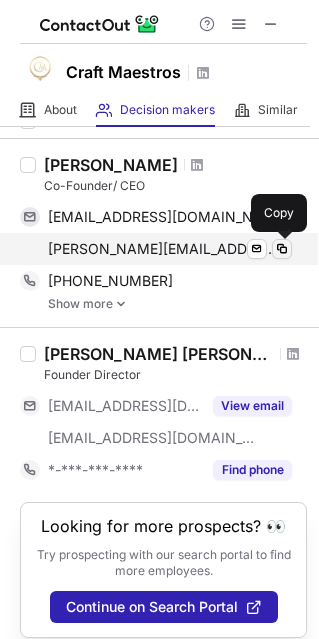 click at bounding box center (282, 249) 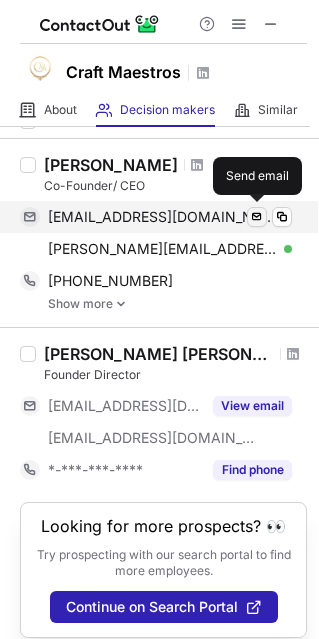 click at bounding box center [257, 217] 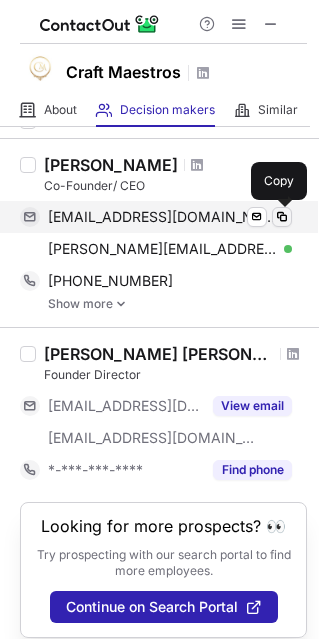 click at bounding box center [282, 217] 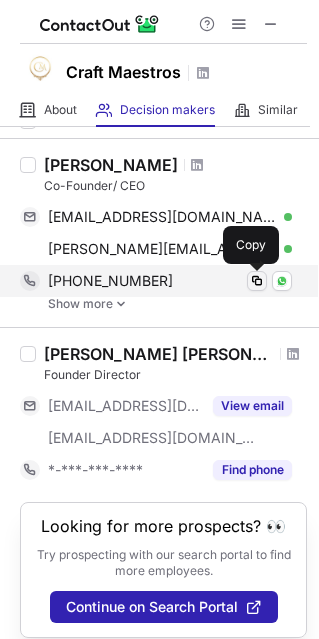 click at bounding box center (257, 281) 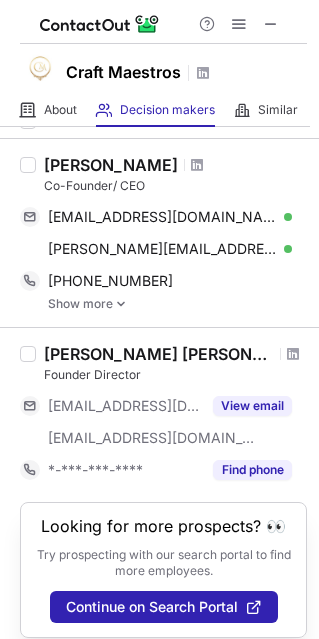 scroll, scrollTop: 89, scrollLeft: 0, axis: vertical 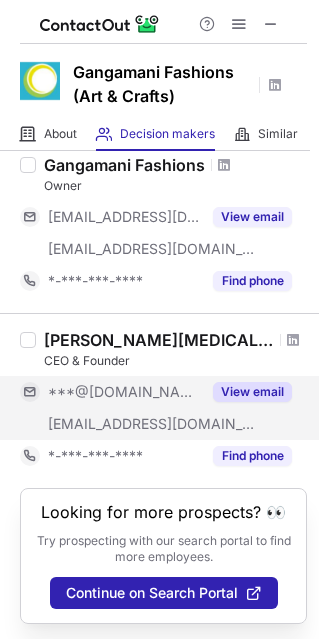 click on "View email" at bounding box center (252, 392) 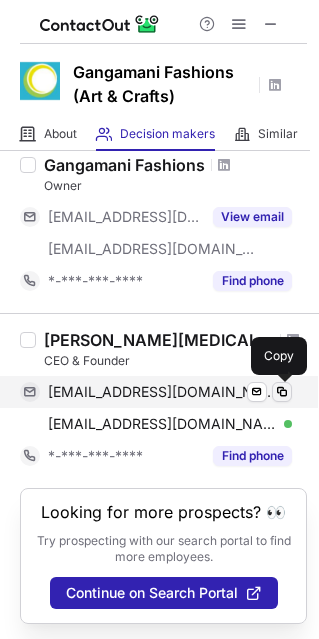 click at bounding box center (282, 392) 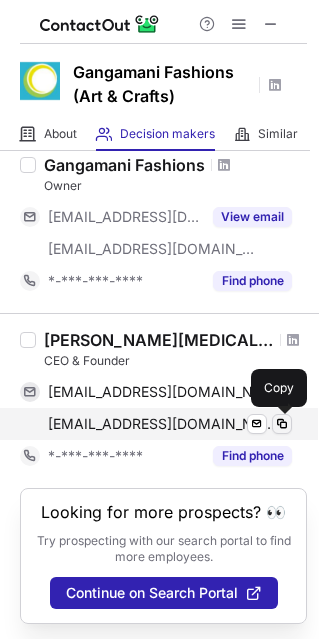 click at bounding box center [282, 424] 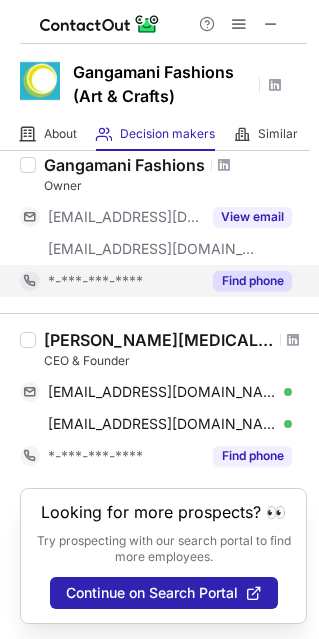 click on "Find phone" at bounding box center (252, 281) 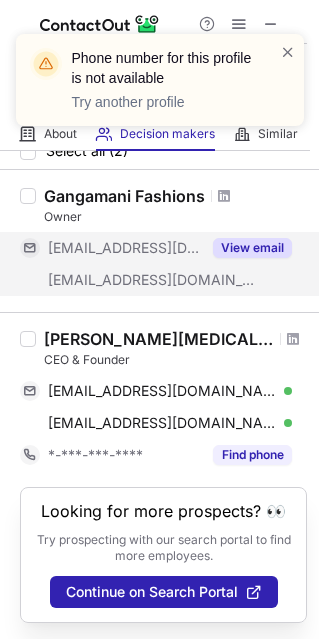 scroll, scrollTop: 68, scrollLeft: 0, axis: vertical 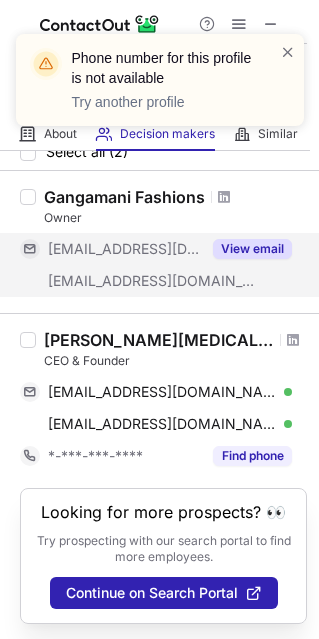click on "Gangamani Fashions Owner ***@dataone.in ***@indianethnicgifts.com View email" at bounding box center (171, 242) 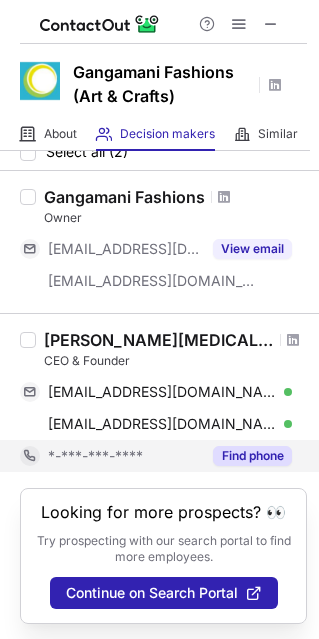 click on "Find phone" at bounding box center (252, 456) 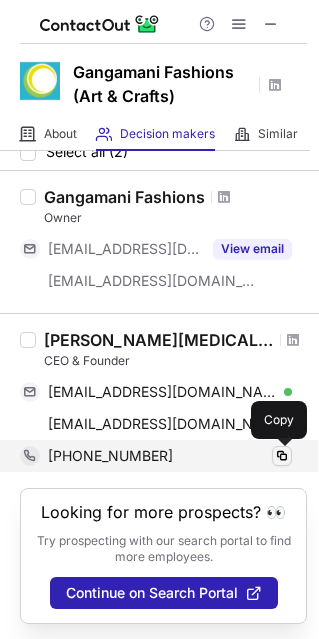 click at bounding box center [282, 456] 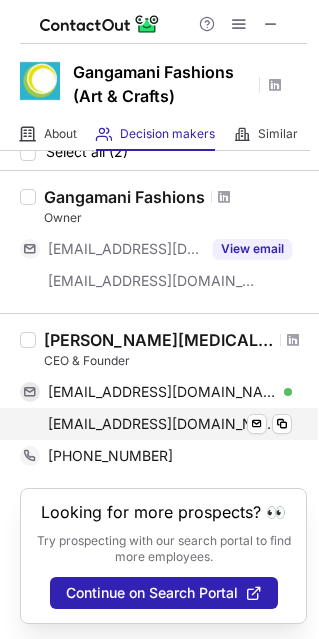 click on "ravi@indianethnicgifts.com" at bounding box center [162, 424] 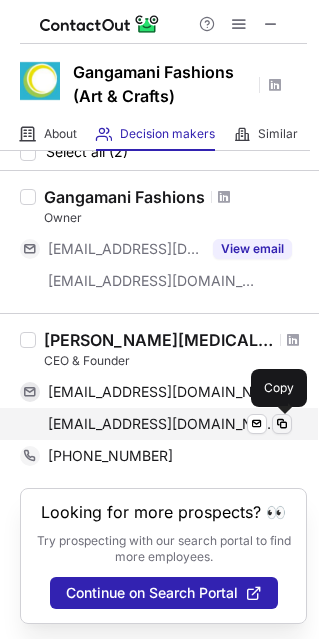 click at bounding box center [282, 424] 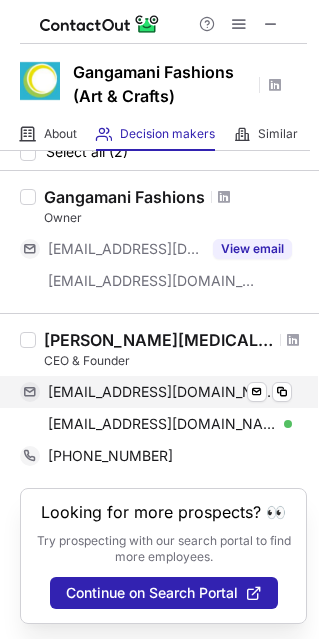 click on "ravirela@gmail.com Verified Send email Copy" at bounding box center [156, 392] 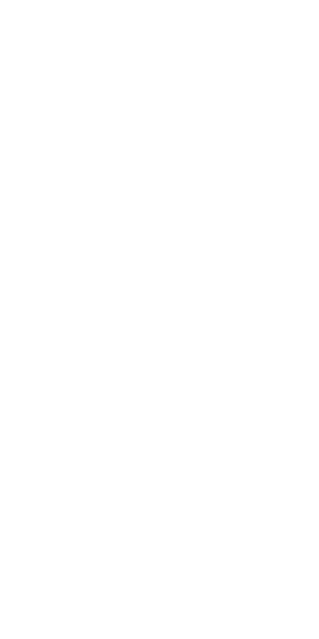 scroll, scrollTop: 0, scrollLeft: 0, axis: both 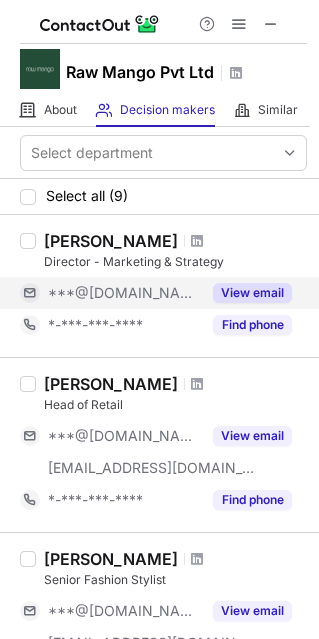 click on "View email" at bounding box center (252, 293) 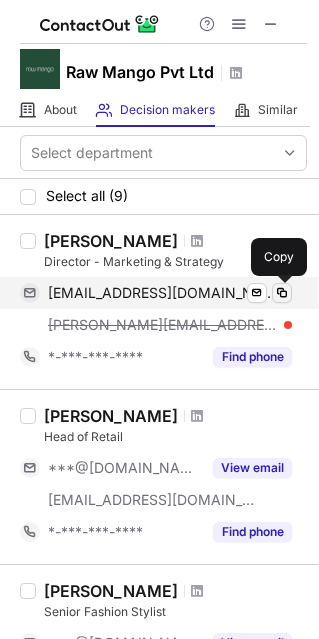click at bounding box center (282, 293) 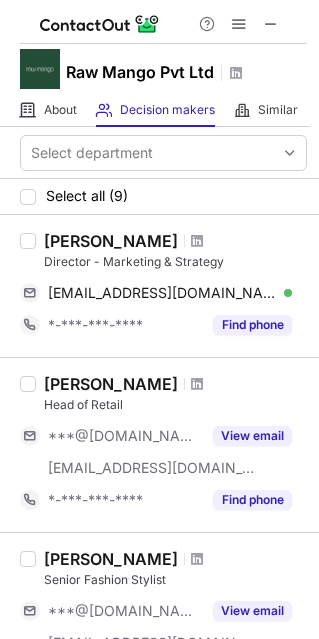 click on "Salman Bukhari Director - Marketing & Strategy bukharisalman@gmail.com Verified Send email Copy *-***-***-**** Find phone" at bounding box center (159, 286) 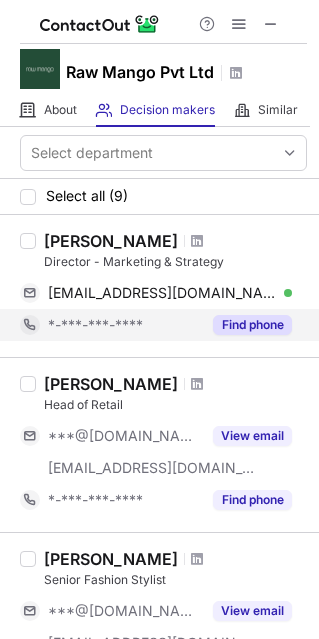 click on "Find phone" at bounding box center [252, 325] 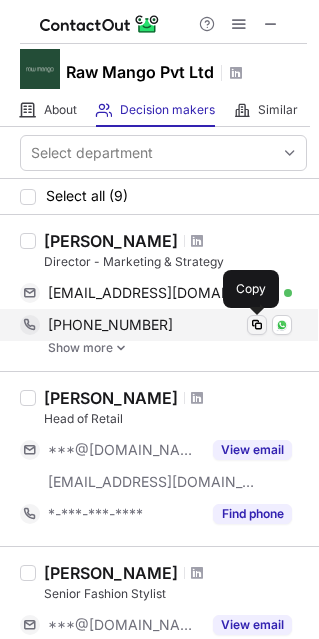 click at bounding box center (257, 325) 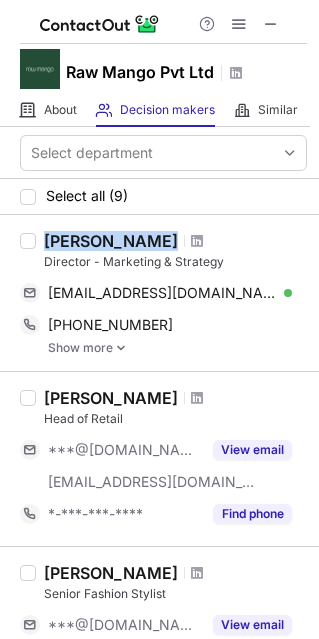 drag, startPoint x: 169, startPoint y: 237, endPoint x: 43, endPoint y: 234, distance: 126.035706 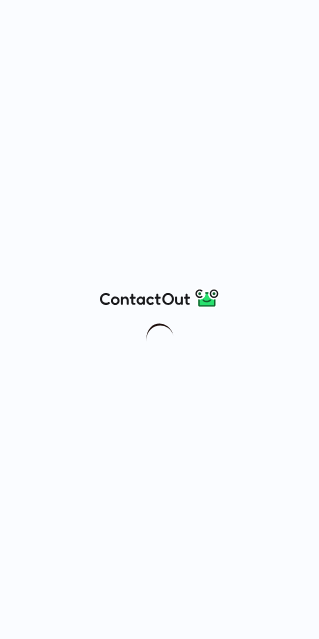 scroll, scrollTop: 0, scrollLeft: 0, axis: both 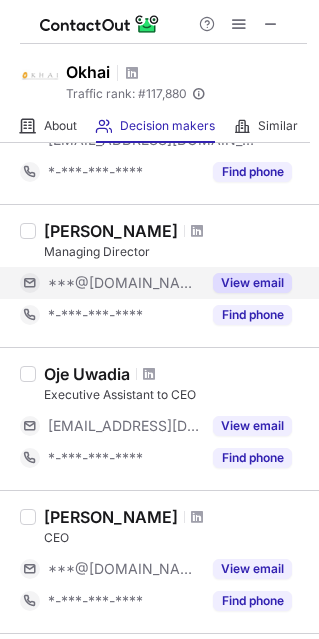 click on "View email" at bounding box center [252, 283] 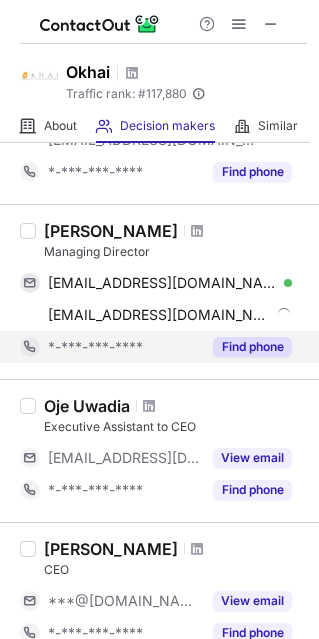click on "Find phone" at bounding box center [252, 347] 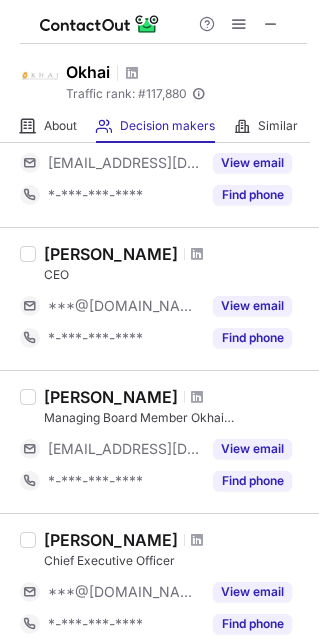 scroll, scrollTop: 1113, scrollLeft: 0, axis: vertical 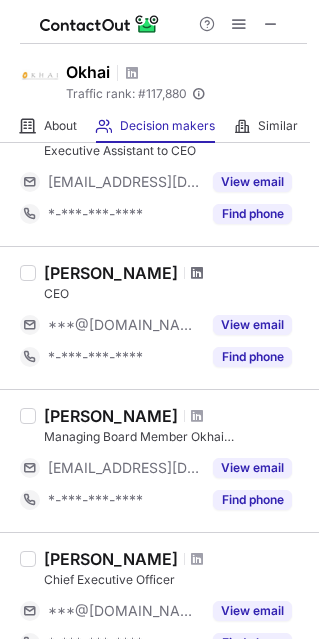 click at bounding box center (197, 273) 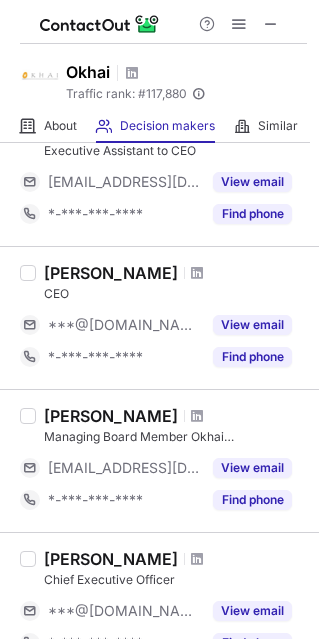scroll, scrollTop: 1297, scrollLeft: 0, axis: vertical 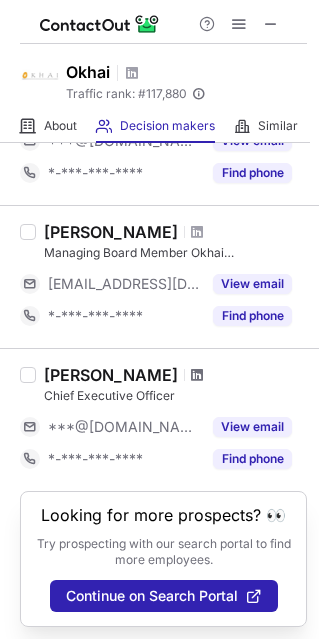 click at bounding box center (197, 375) 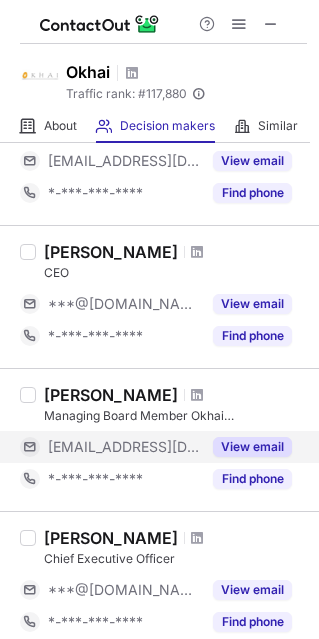scroll, scrollTop: 1126, scrollLeft: 0, axis: vertical 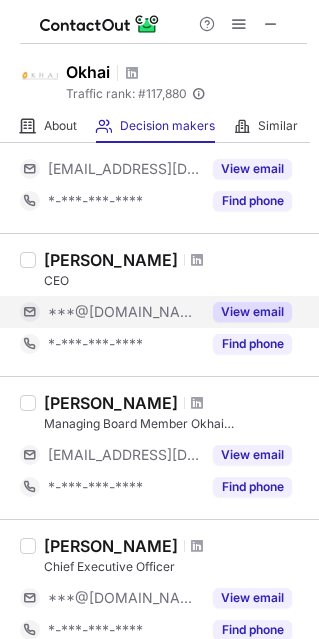 click on "View email" at bounding box center [252, 312] 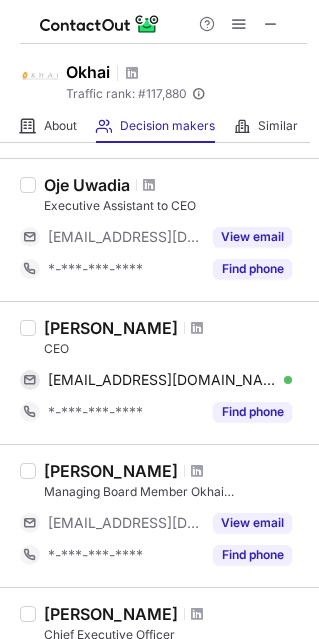 scroll, scrollTop: 1064, scrollLeft: 0, axis: vertical 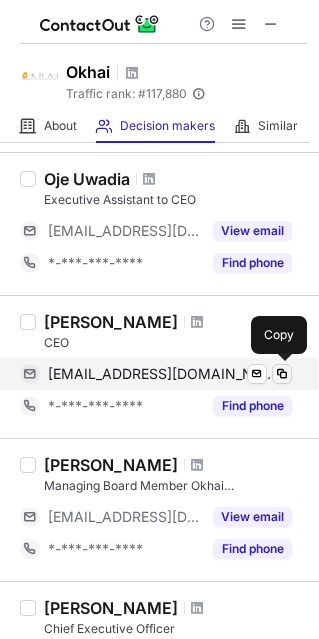 click at bounding box center (282, 374) 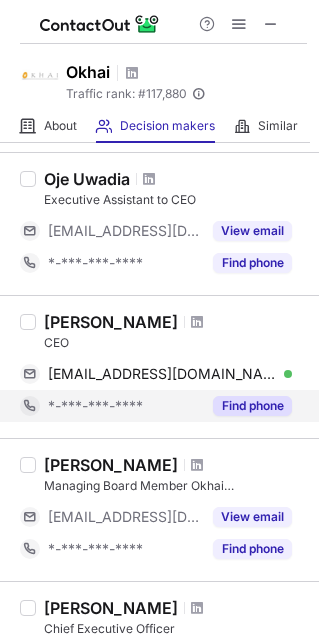 click on "Find phone" at bounding box center (252, 406) 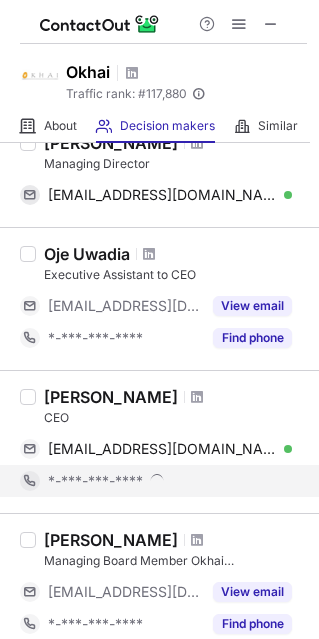 scroll, scrollTop: 988, scrollLeft: 0, axis: vertical 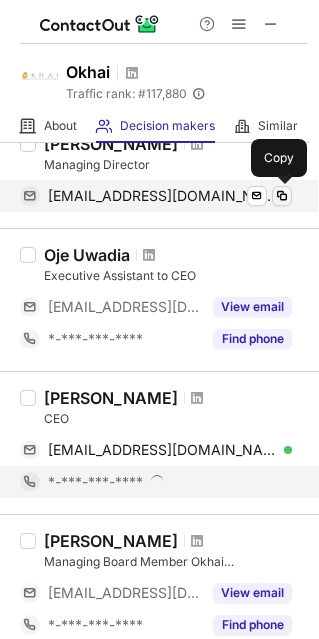 click at bounding box center [282, 196] 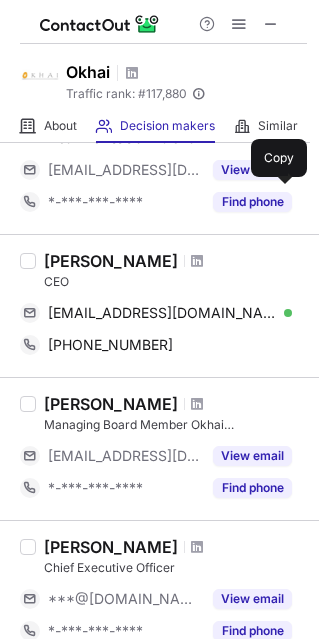 scroll, scrollTop: 1126, scrollLeft: 0, axis: vertical 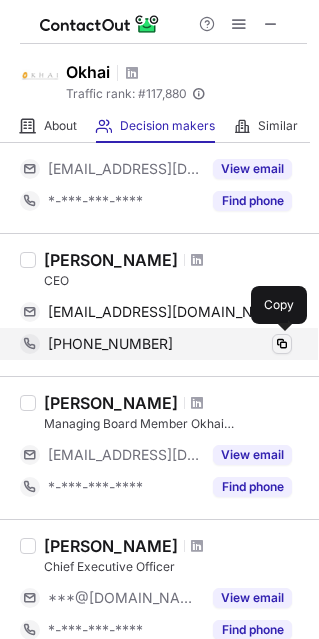 click at bounding box center (282, 344) 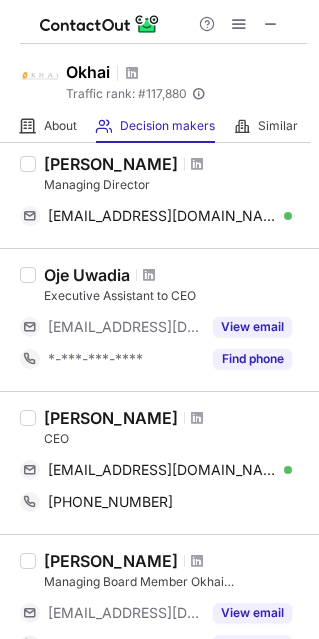 scroll, scrollTop: 938, scrollLeft: 0, axis: vertical 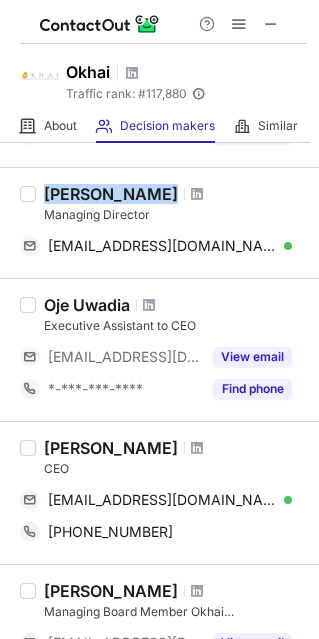drag, startPoint x: 160, startPoint y: 185, endPoint x: 44, endPoint y: 189, distance: 116.06895 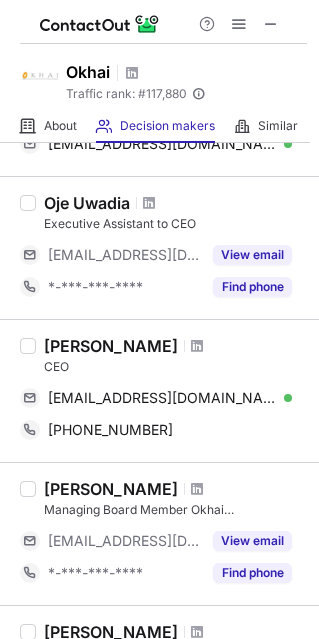 scroll, scrollTop: 1082, scrollLeft: 0, axis: vertical 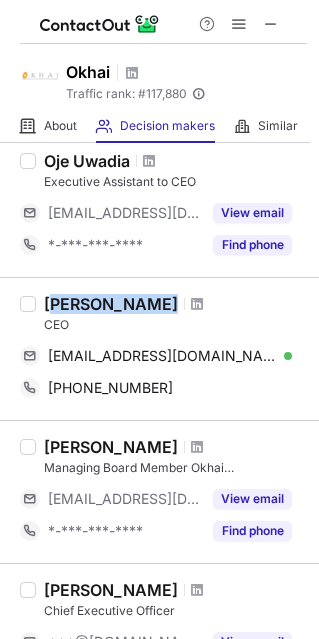 drag, startPoint x: 161, startPoint y: 300, endPoint x: 50, endPoint y: 299, distance: 111.0045 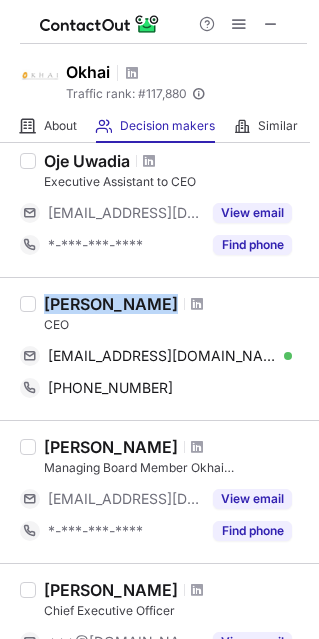 drag, startPoint x: 43, startPoint y: 299, endPoint x: 160, endPoint y: 290, distance: 117.34564 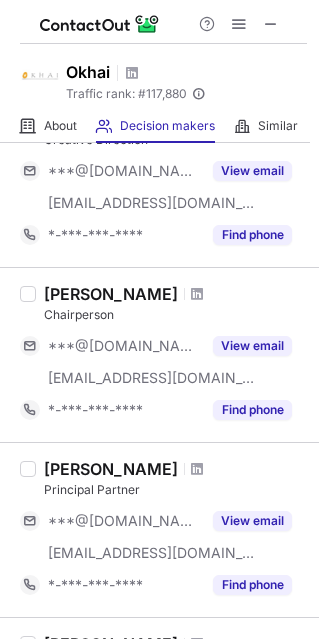scroll, scrollTop: 490, scrollLeft: 0, axis: vertical 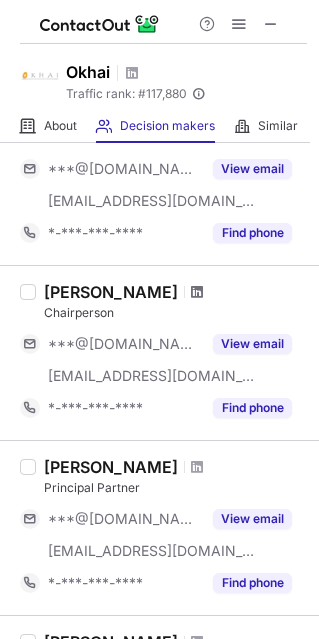 click at bounding box center (197, 292) 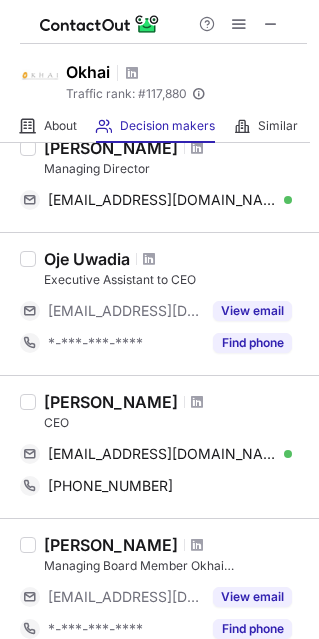 scroll, scrollTop: 1297, scrollLeft: 0, axis: vertical 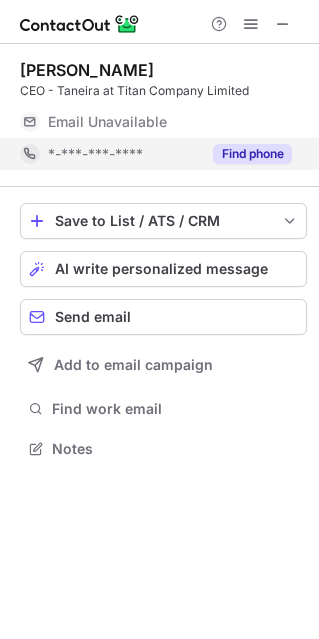 click on "Find phone" at bounding box center (252, 154) 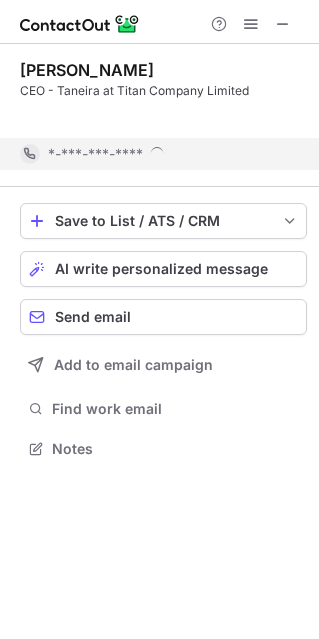scroll, scrollTop: 402, scrollLeft: 319, axis: both 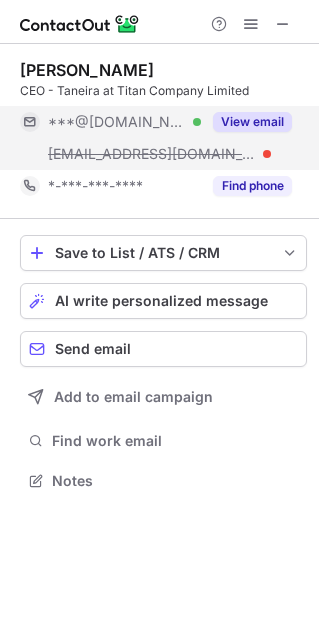 click on "View email" at bounding box center (252, 122) 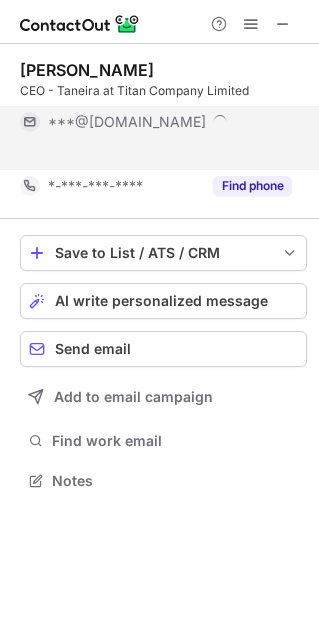 scroll, scrollTop: 434, scrollLeft: 319, axis: both 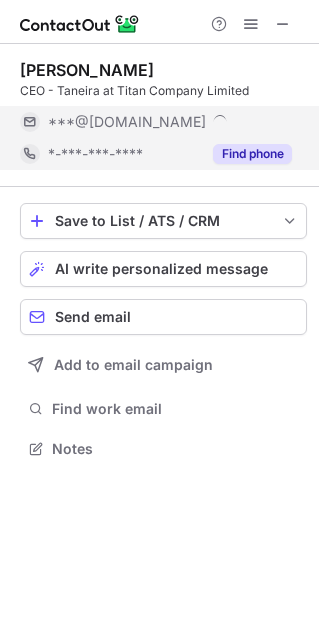click on "Find phone" at bounding box center (252, 154) 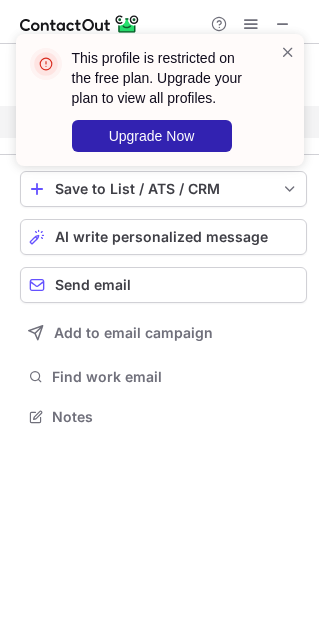 scroll, scrollTop: 402, scrollLeft: 319, axis: both 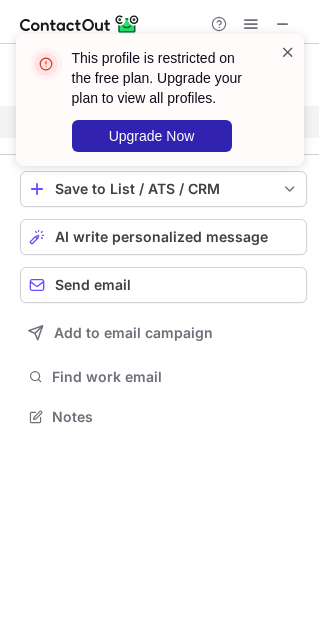 click at bounding box center (288, 52) 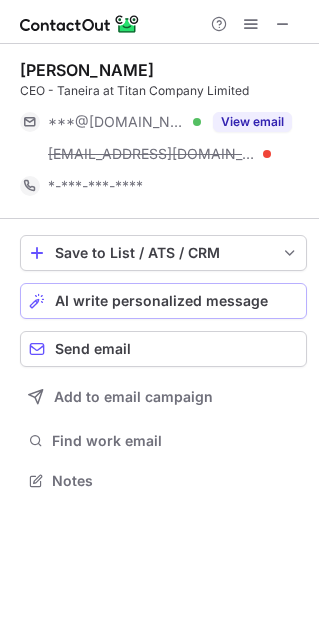 scroll, scrollTop: 10, scrollLeft: 10, axis: both 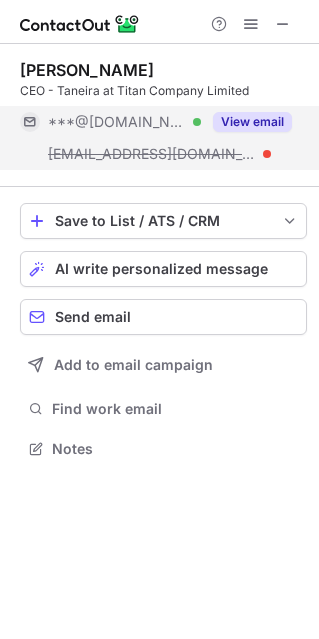 click on "View email" at bounding box center (252, 122) 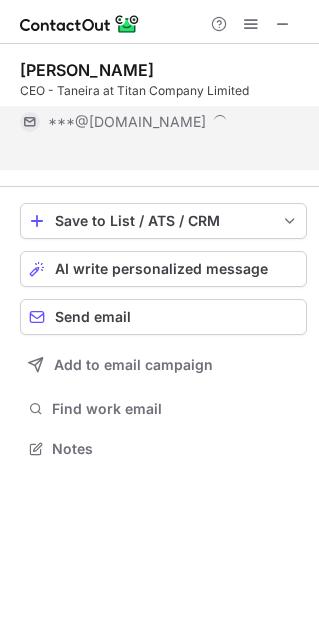 scroll, scrollTop: 402, scrollLeft: 319, axis: both 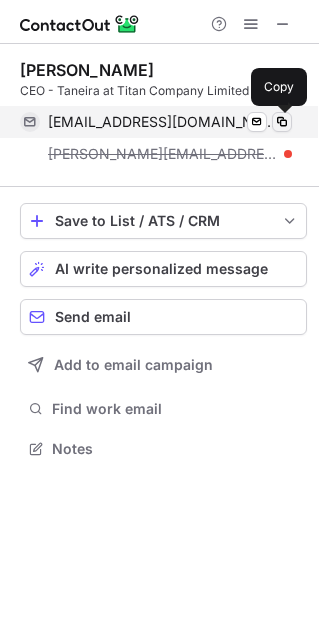 click at bounding box center [282, 122] 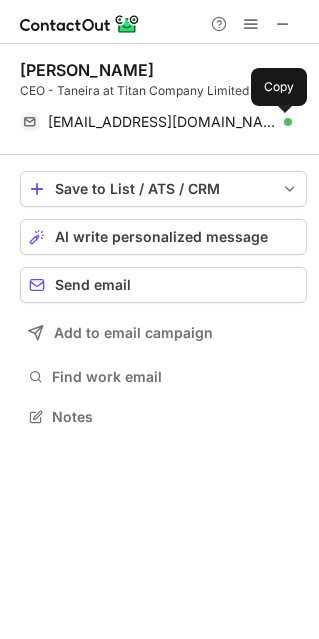 scroll, scrollTop: 402, scrollLeft: 319, axis: both 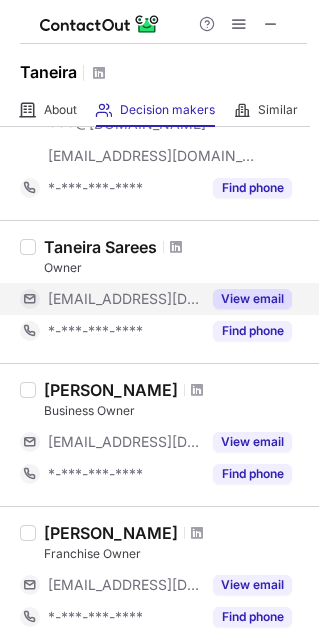 click on "View email" at bounding box center (252, 299) 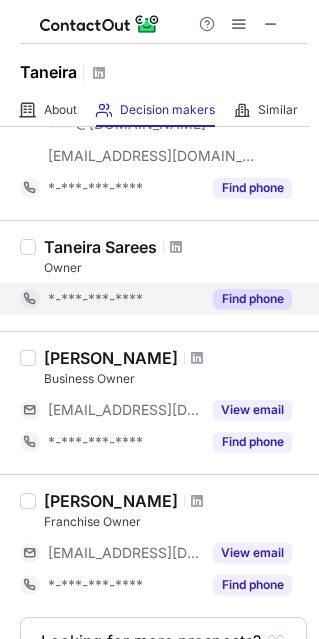 click on "Find phone" at bounding box center [252, 299] 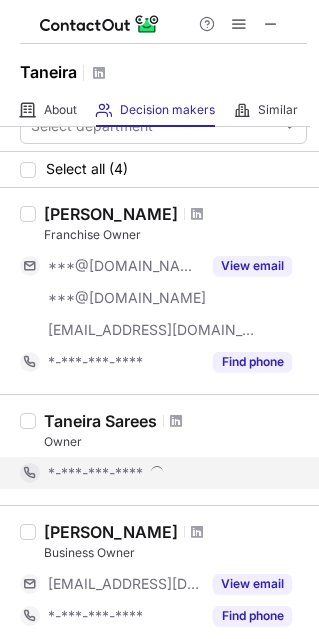 scroll, scrollTop: 0, scrollLeft: 0, axis: both 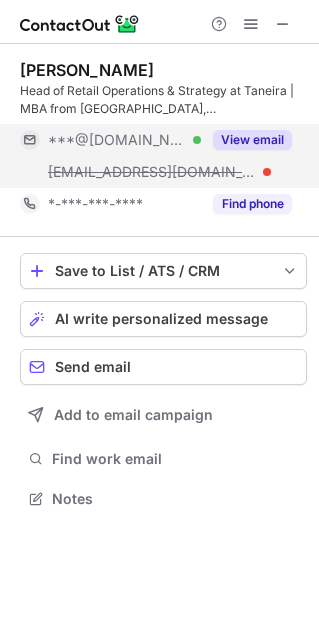 click on "View email" at bounding box center (252, 140) 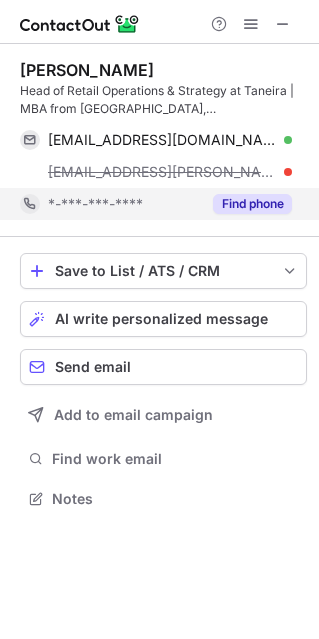 click on "Find phone" at bounding box center [252, 204] 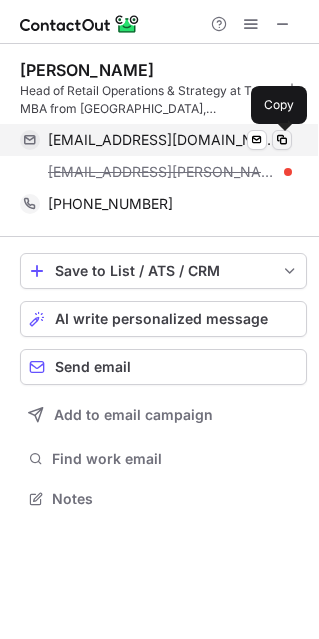 click at bounding box center [282, 140] 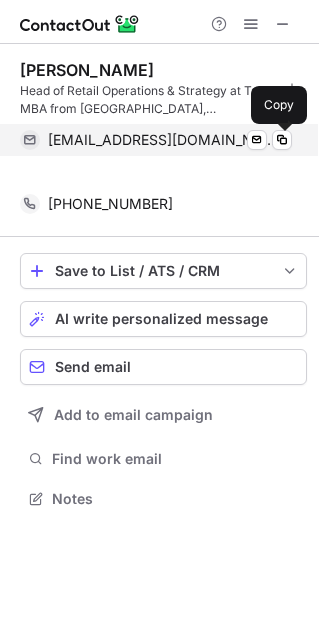 scroll, scrollTop: 452, scrollLeft: 319, axis: both 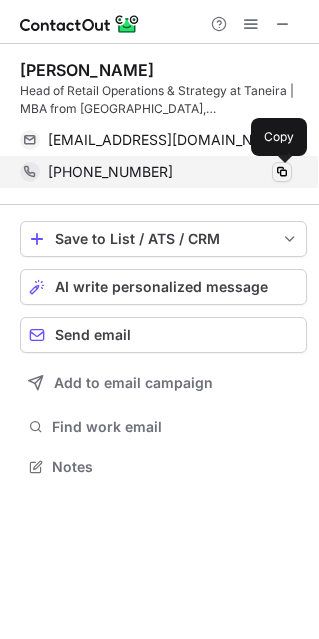 click at bounding box center (282, 172) 